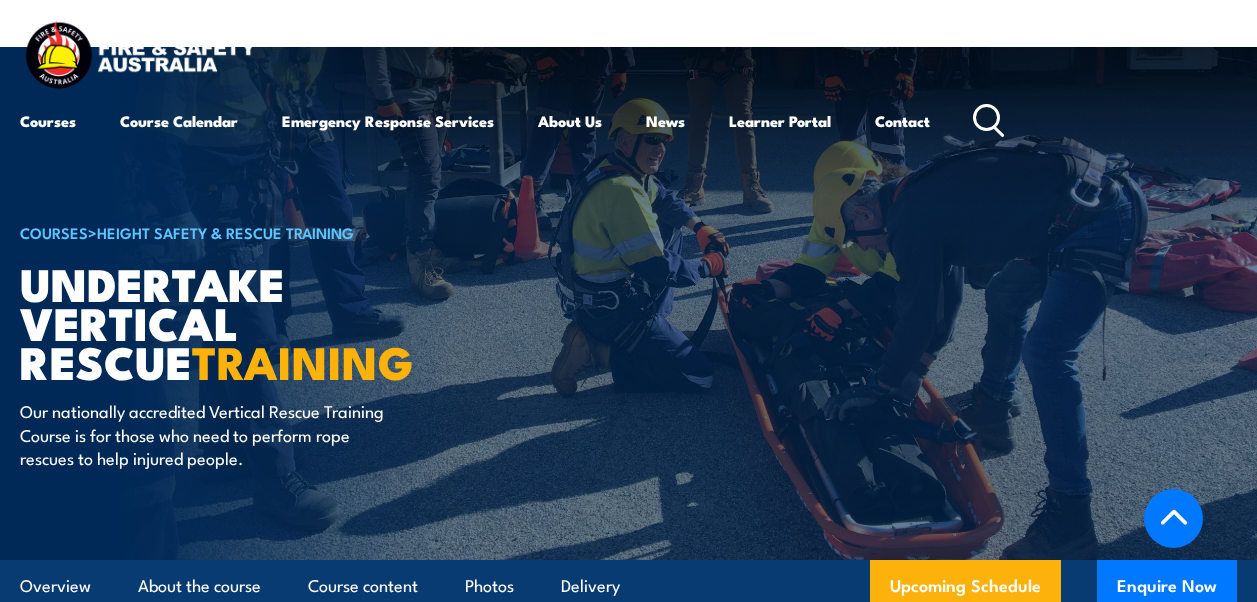 scroll, scrollTop: 601, scrollLeft: 0, axis: vertical 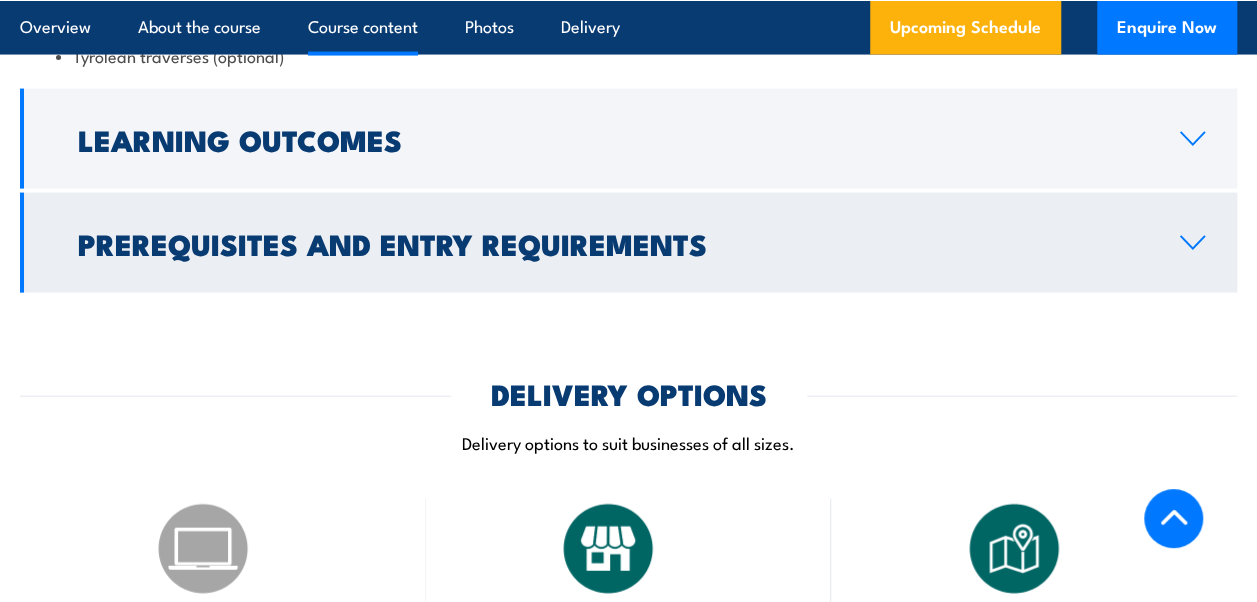 click on "Prerequisites and Entry Requirements" at bounding box center [628, 243] 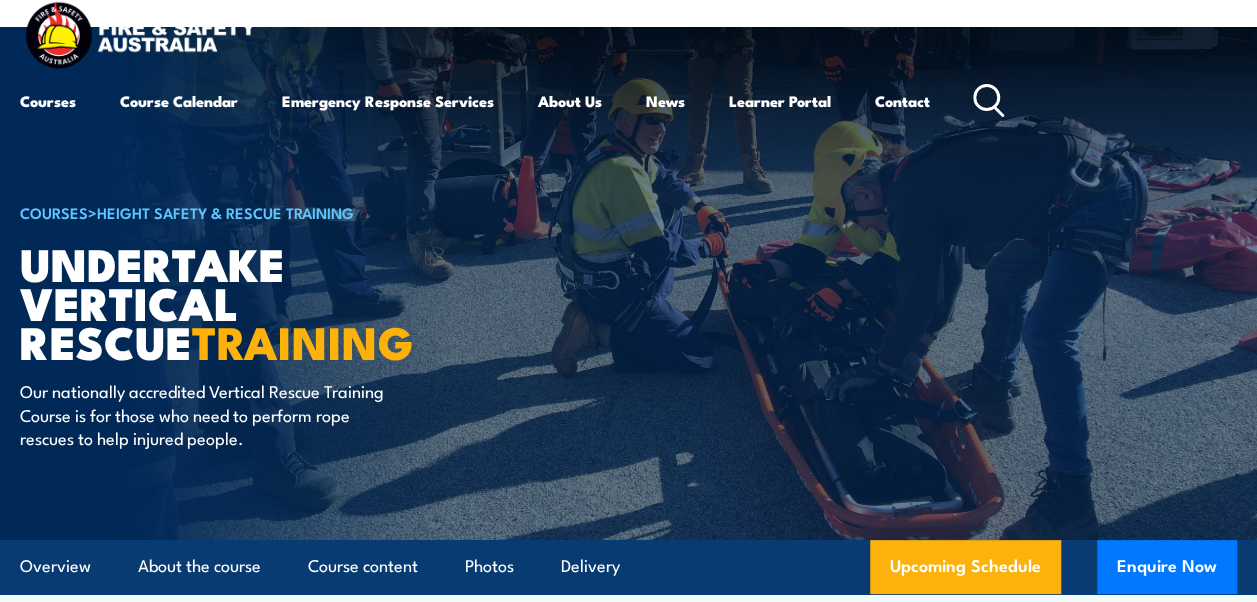 scroll, scrollTop: 0, scrollLeft: 0, axis: both 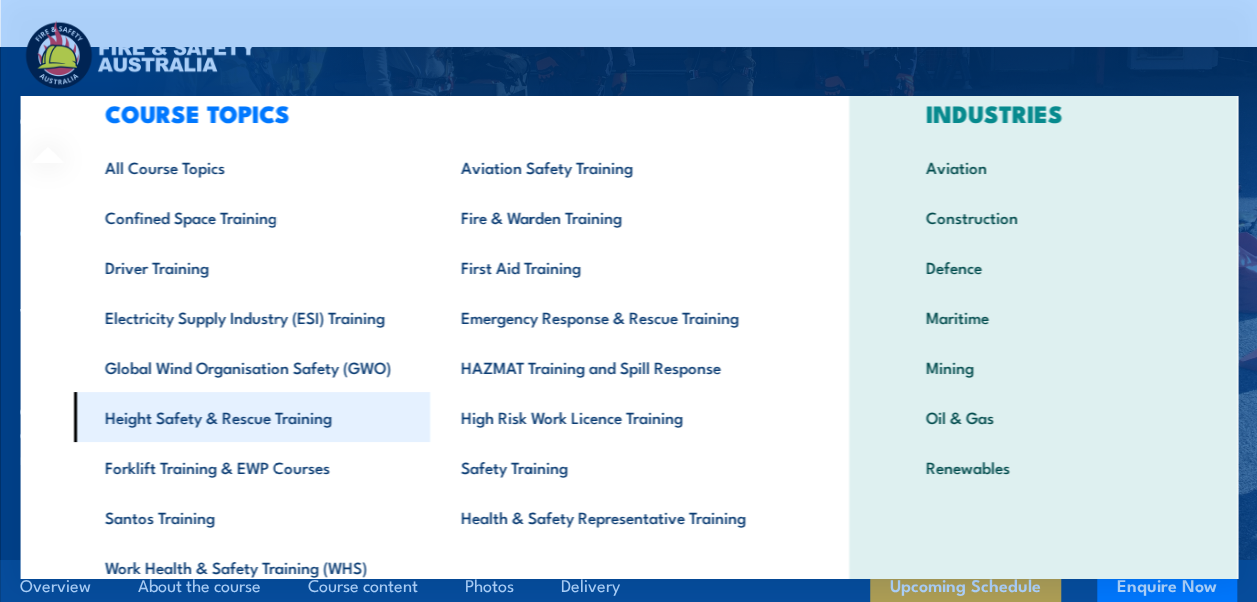 click on "Height Safety & Rescue Training" at bounding box center [251, 417] 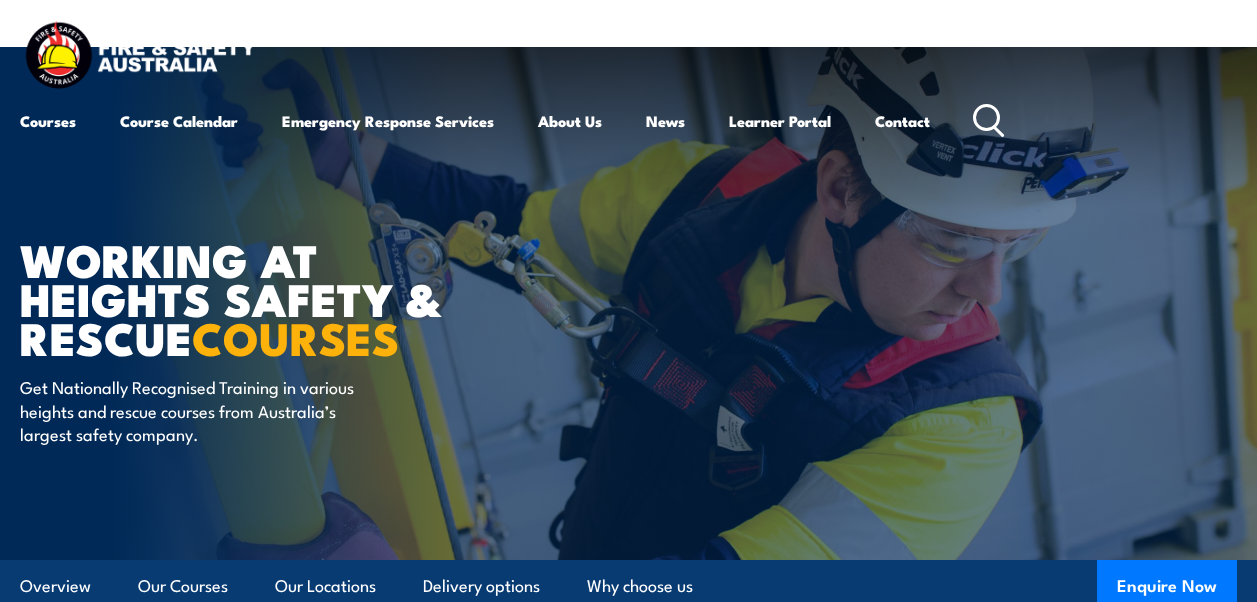 scroll, scrollTop: 0, scrollLeft: 0, axis: both 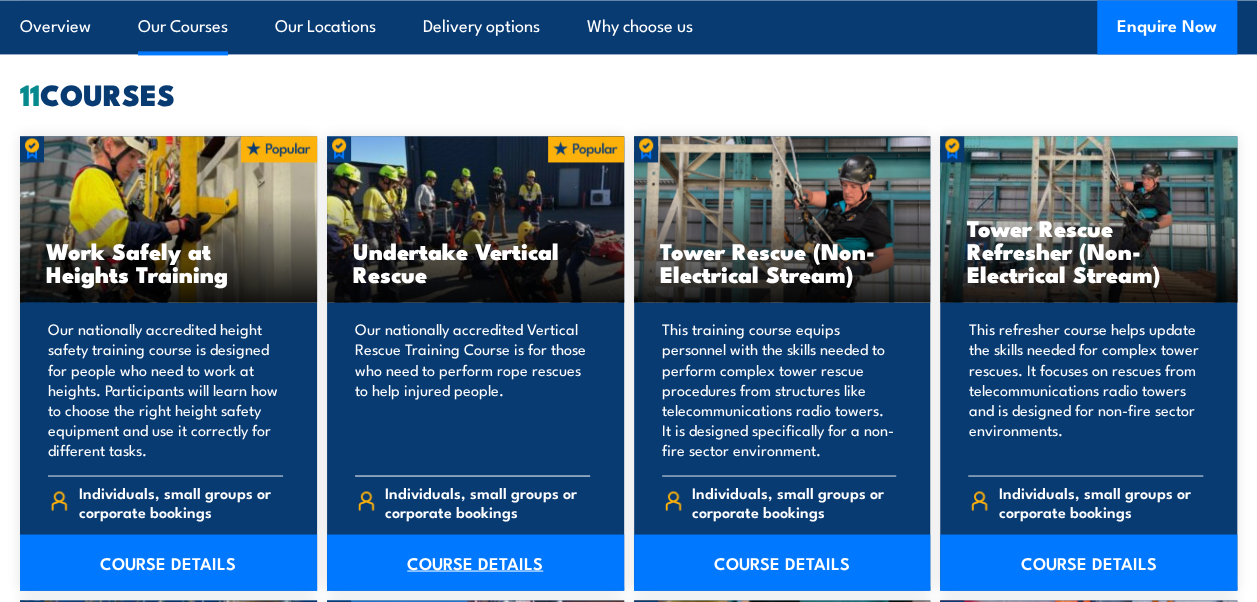 click on "COURSE DETAILS" at bounding box center [475, 562] 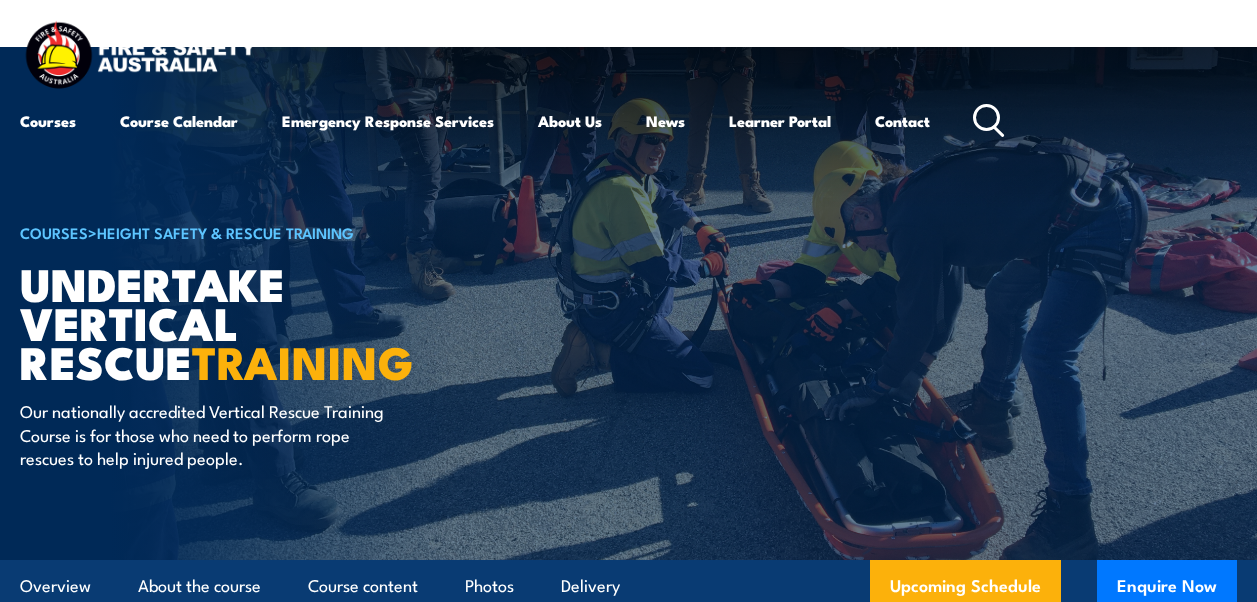 scroll, scrollTop: 0, scrollLeft: 0, axis: both 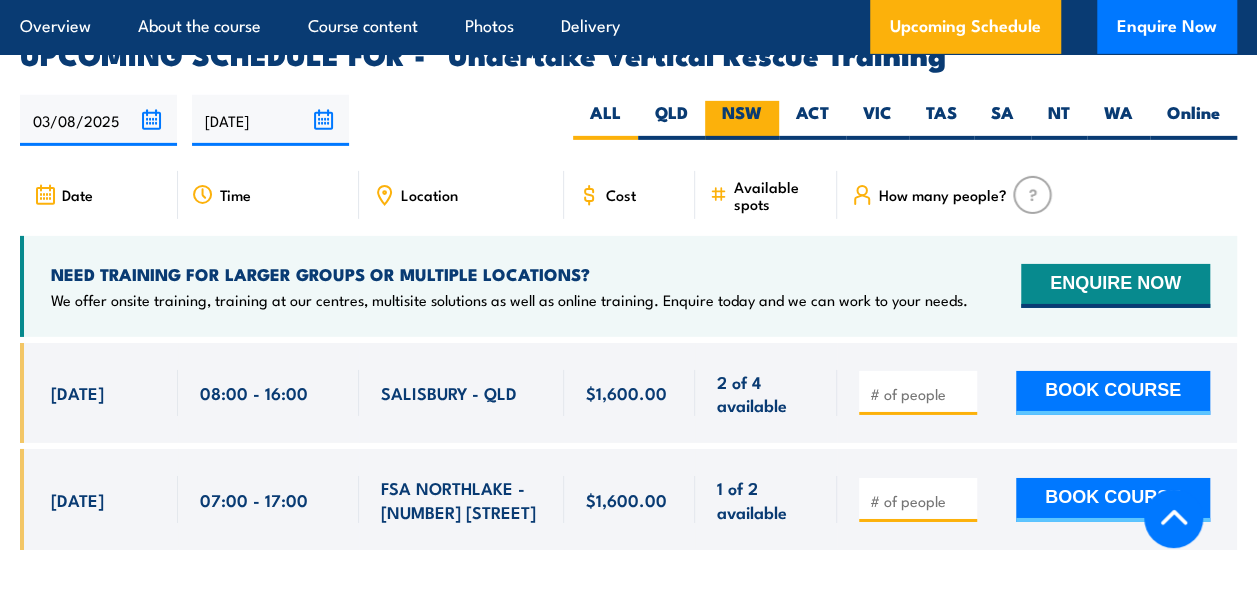 click on "NSW" at bounding box center [742, 120] 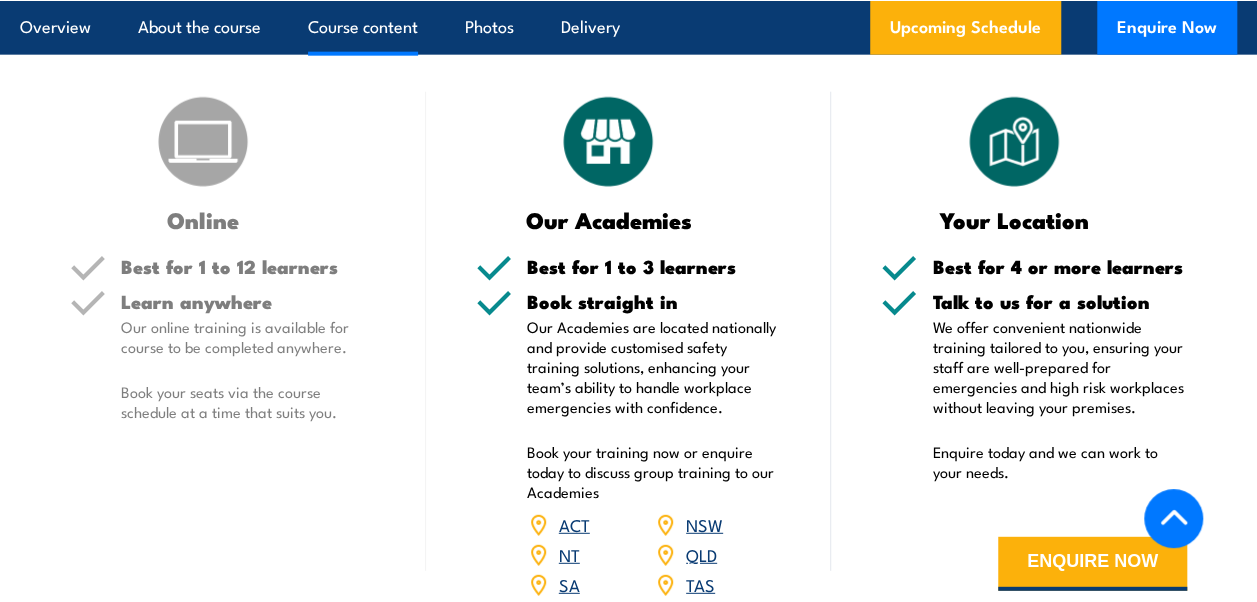 scroll, scrollTop: 0, scrollLeft: 0, axis: both 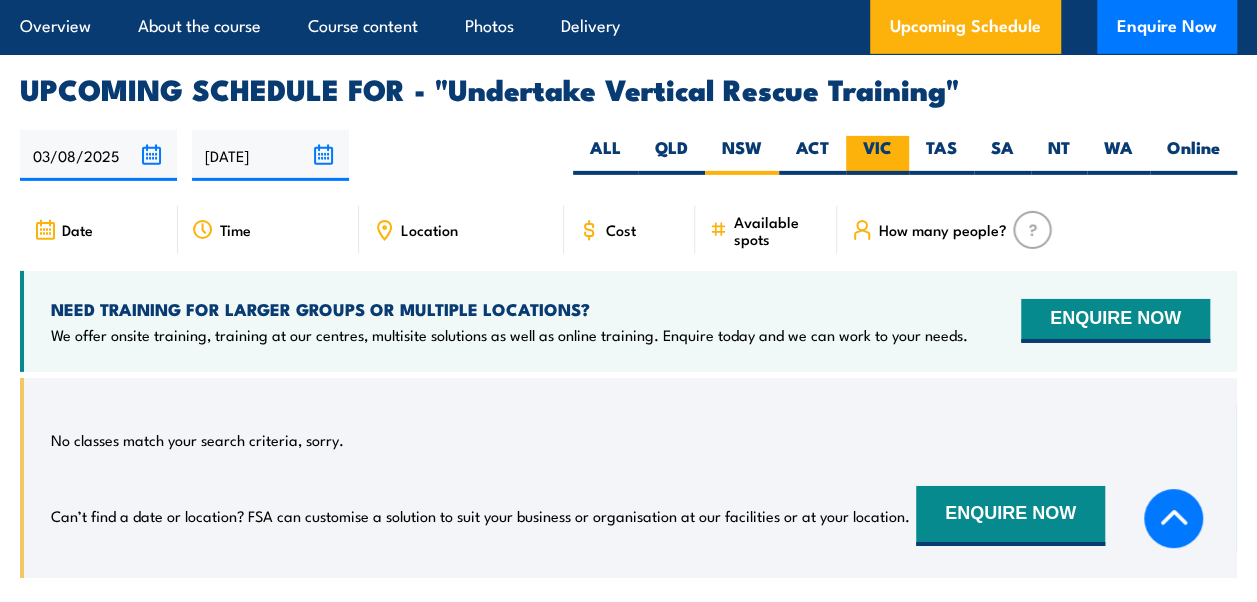 click on "VIC" at bounding box center [877, 155] 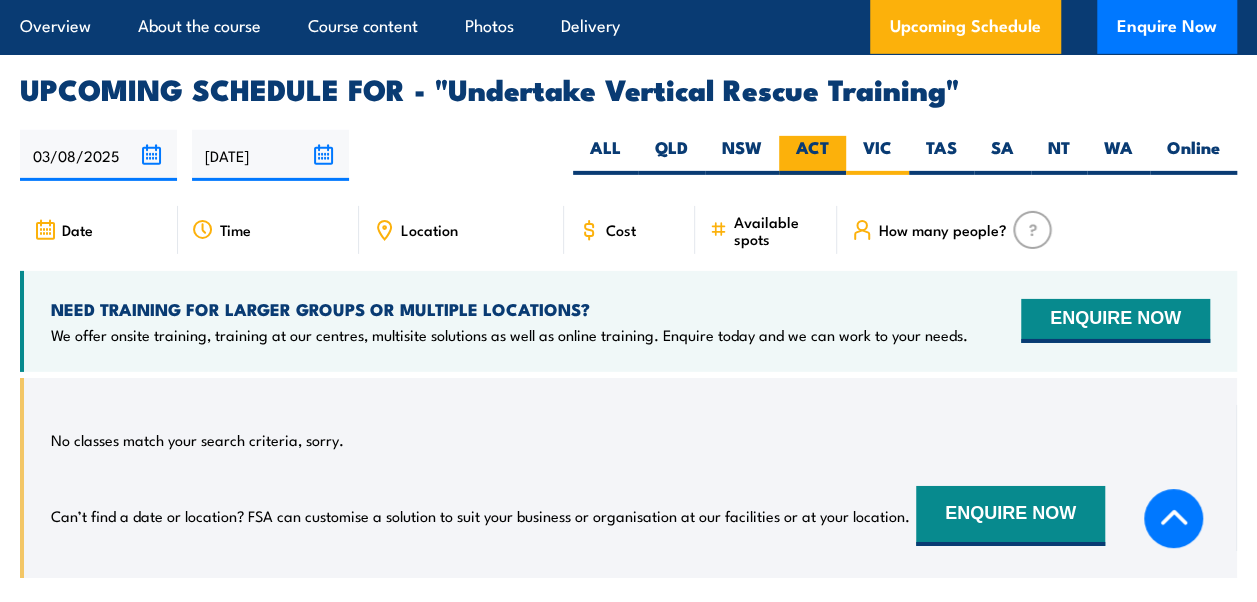 click on "ACT" at bounding box center [812, 155] 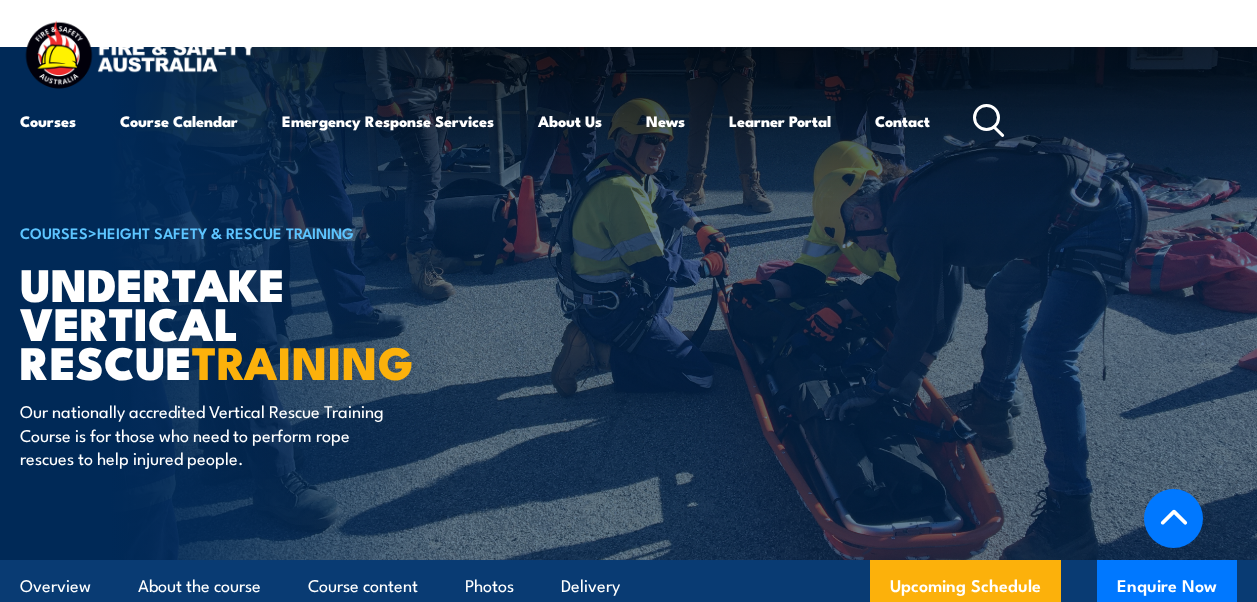 scroll, scrollTop: 3060, scrollLeft: 0, axis: vertical 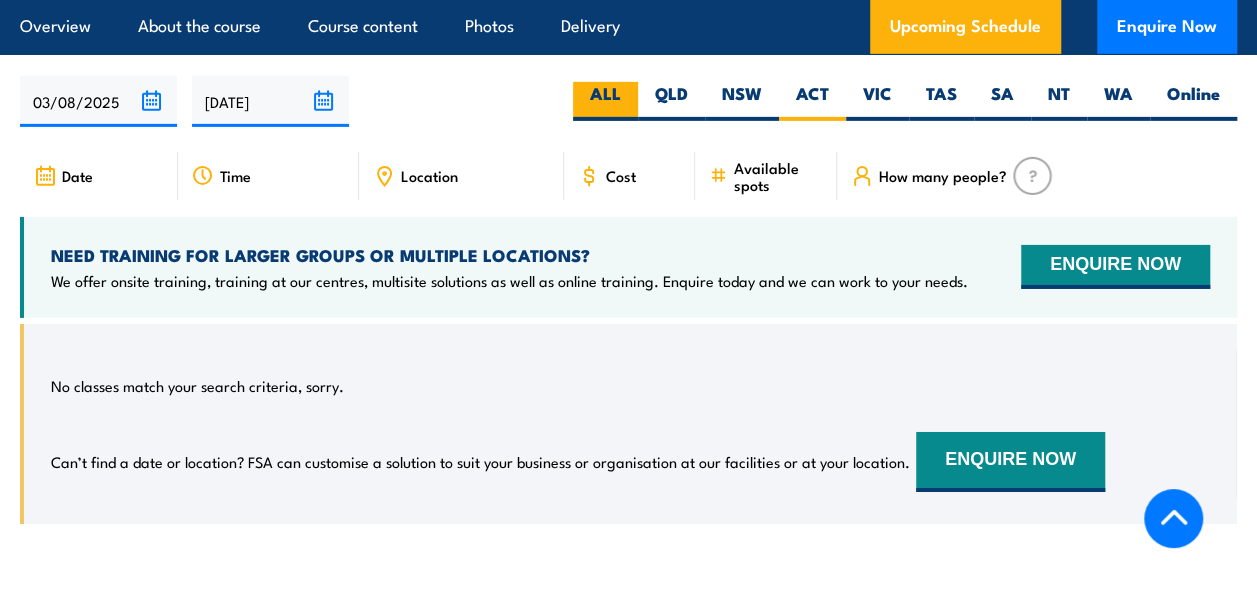 click on "ALL" at bounding box center [605, 101] 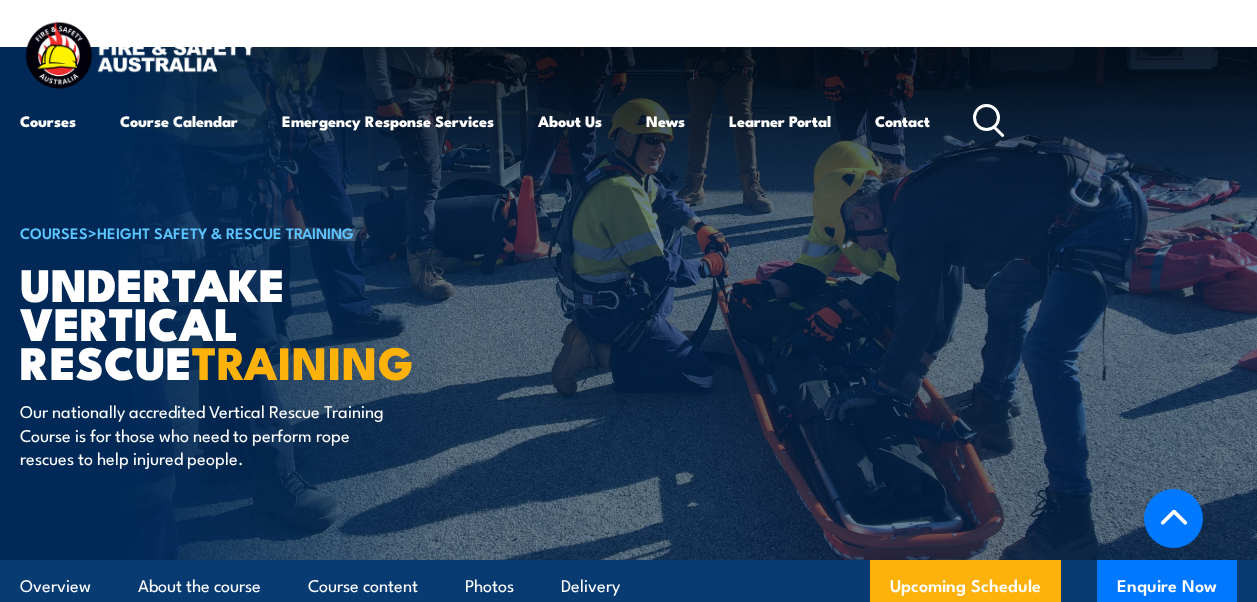 scroll, scrollTop: 3136, scrollLeft: 0, axis: vertical 